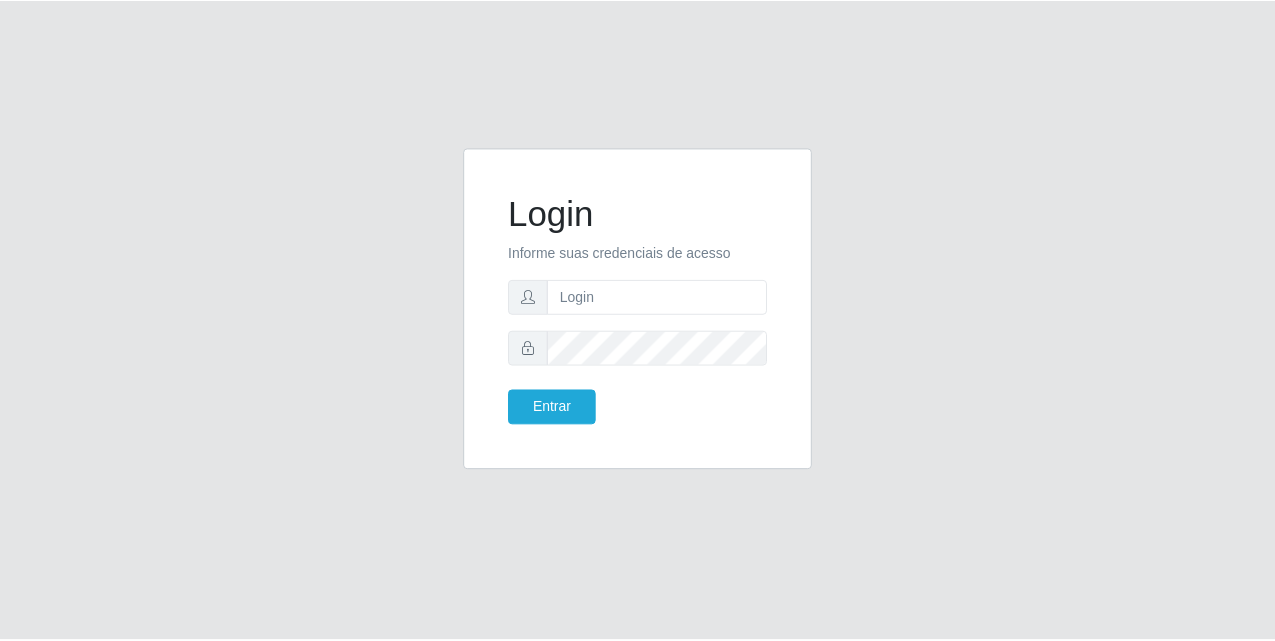 scroll, scrollTop: 0, scrollLeft: 0, axis: both 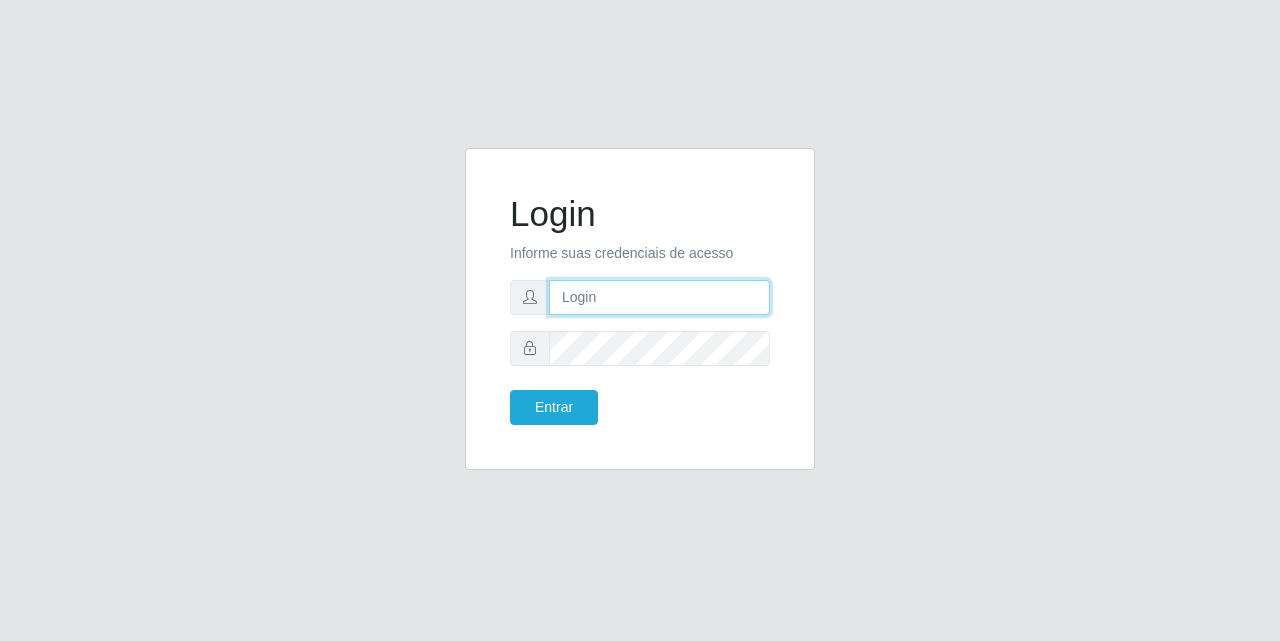 click at bounding box center (659, 297) 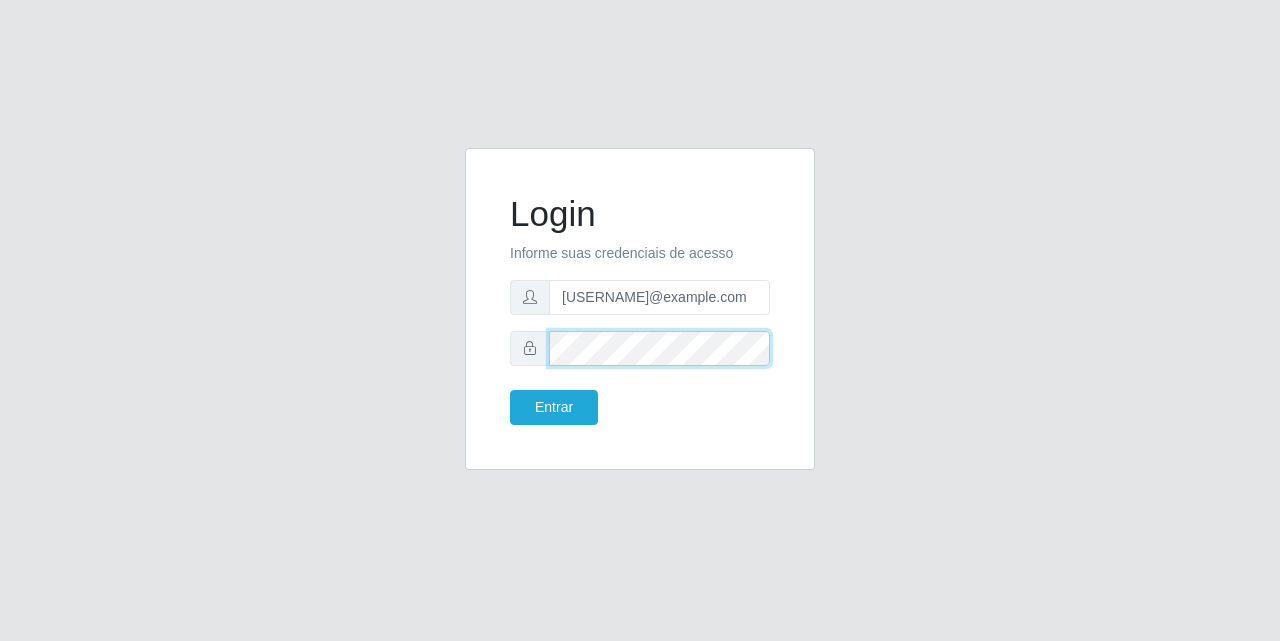 click on "Entrar" at bounding box center [554, 407] 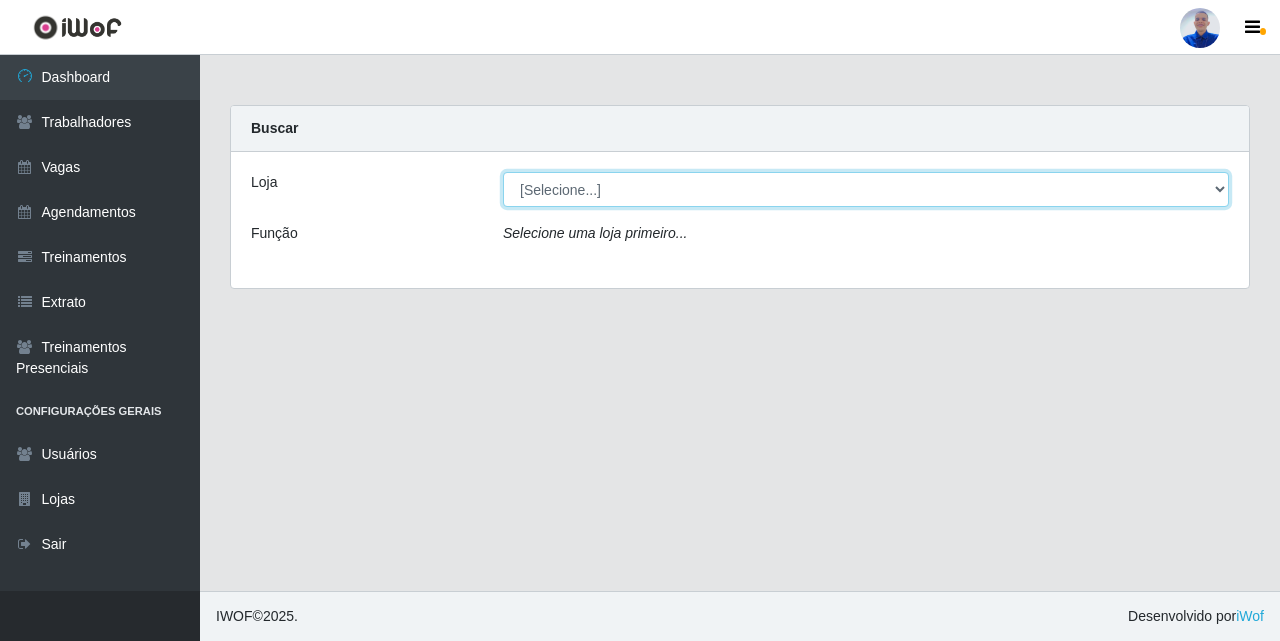 click on "[SELECT] [BRAND] - [LOCATION]" at bounding box center (866, 189) 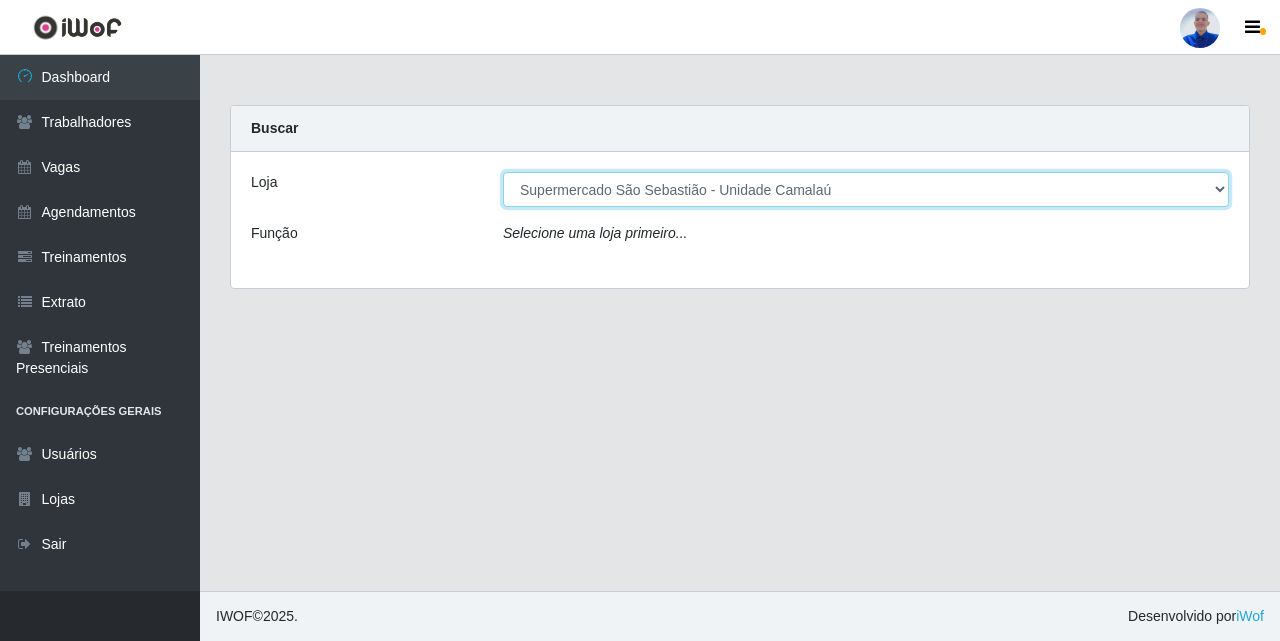click on "[SELECT] [BRAND] - [LOCATION]" at bounding box center [866, 189] 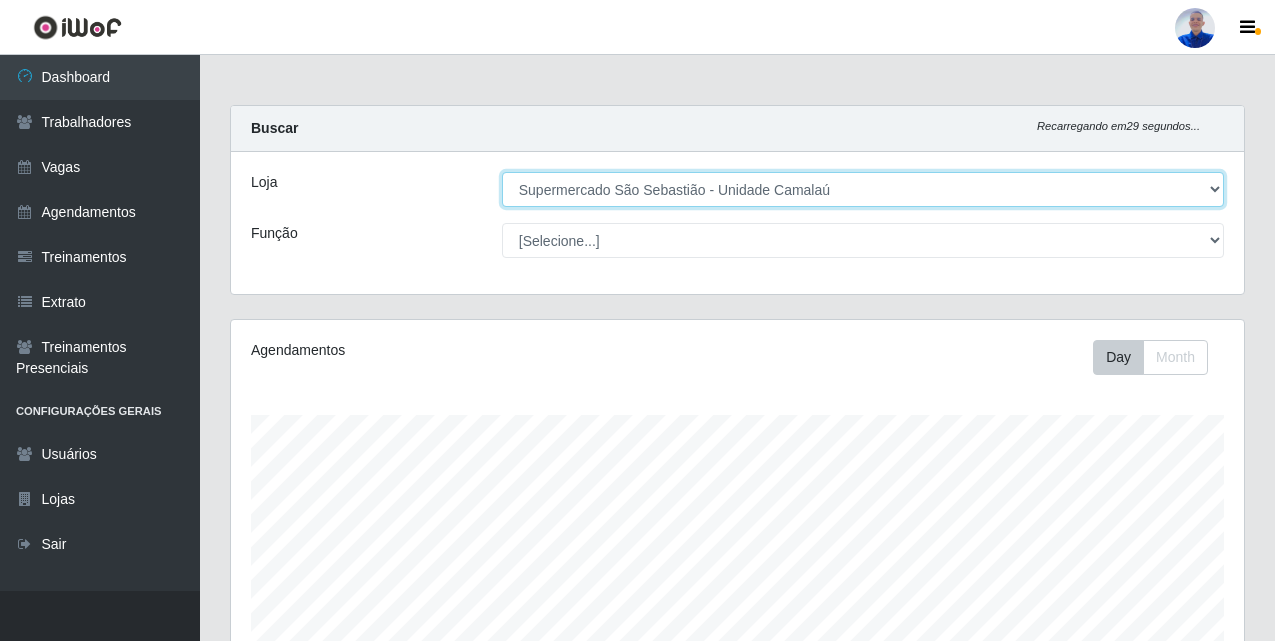 scroll, scrollTop: 999585, scrollLeft: 998987, axis: both 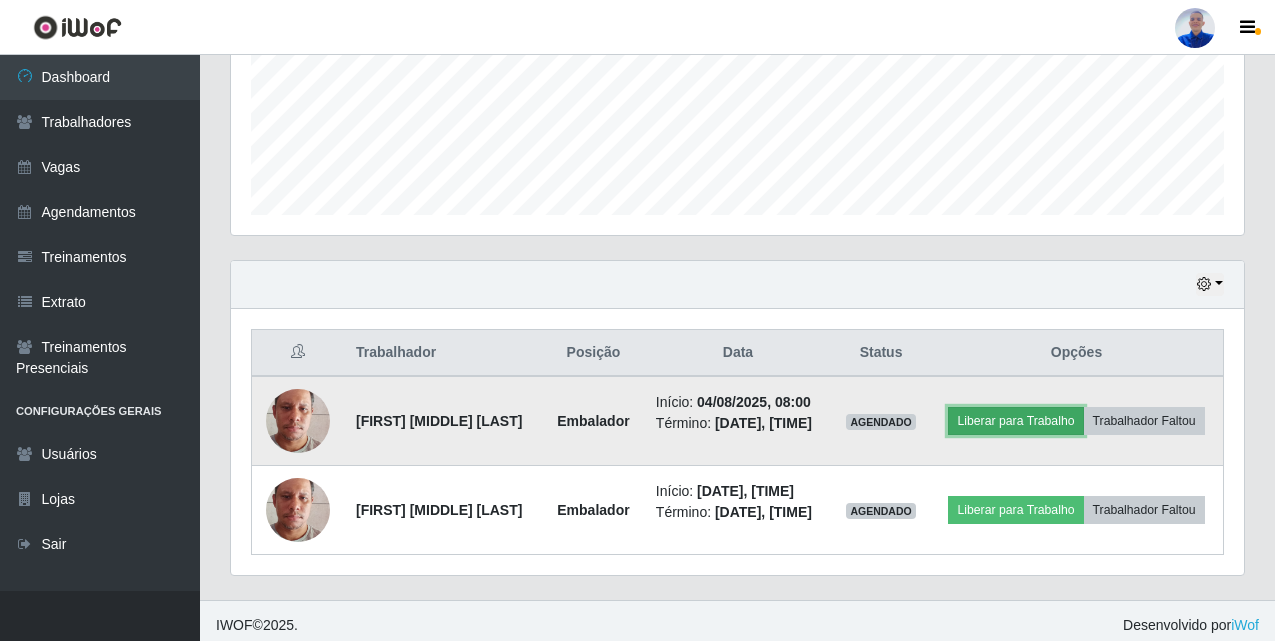 click on "Liberar para Trabalho" at bounding box center [1015, 421] 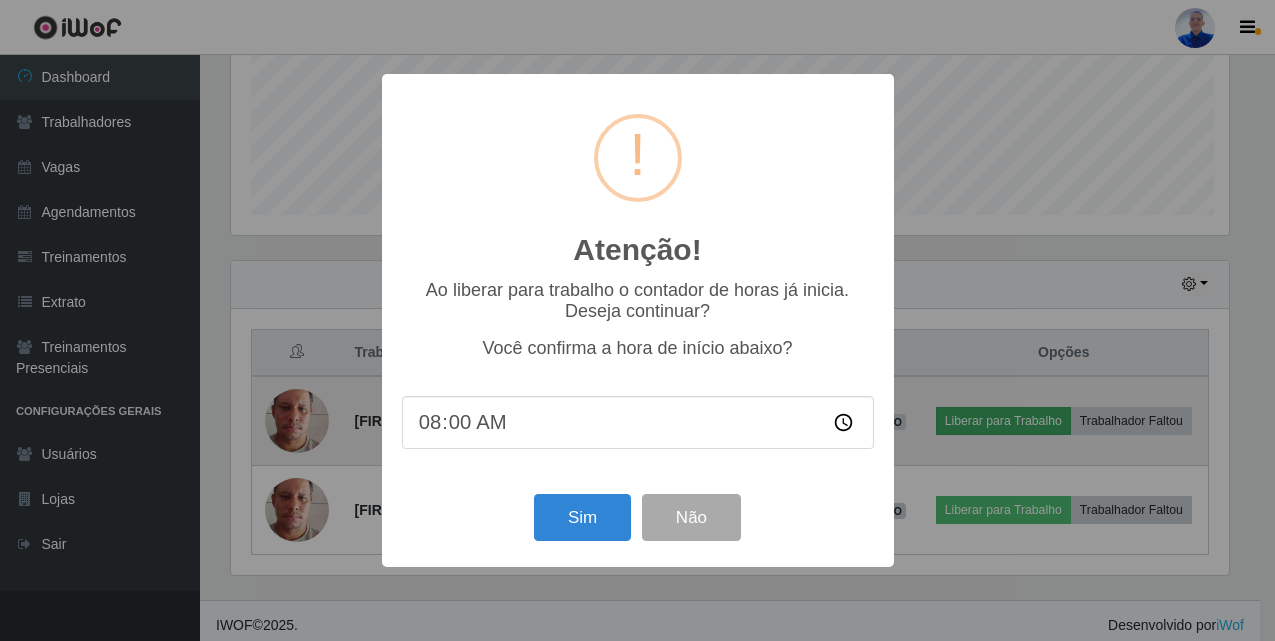 scroll, scrollTop: 999585, scrollLeft: 998997, axis: both 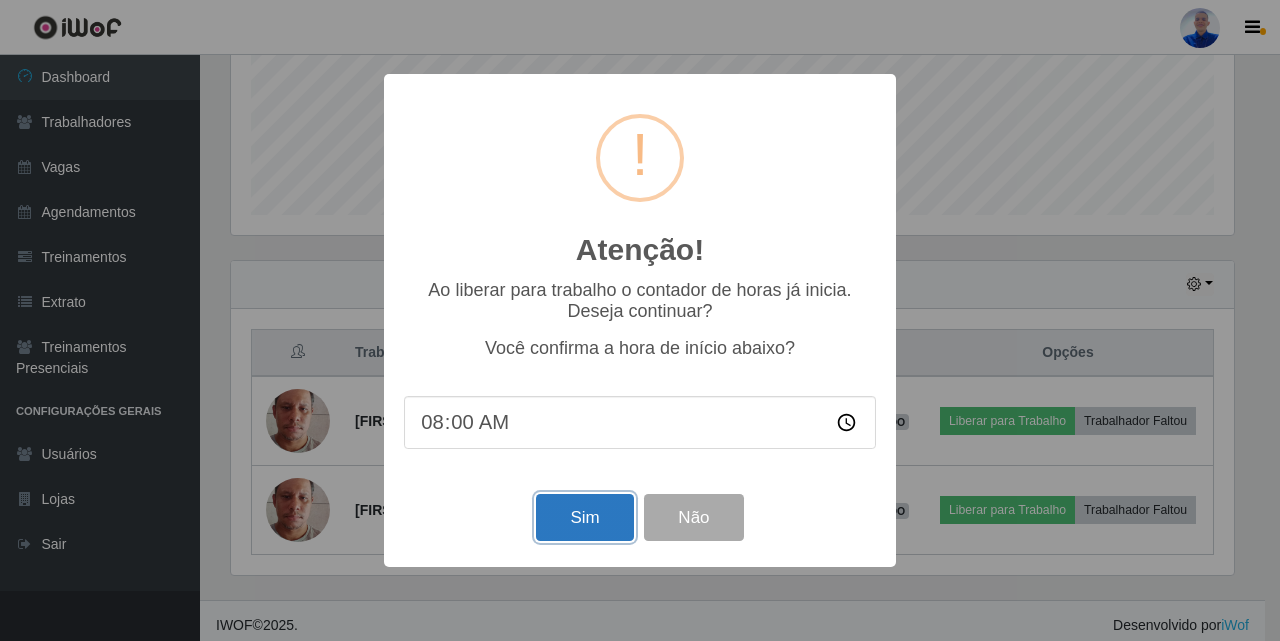 click on "Sim" at bounding box center (584, 517) 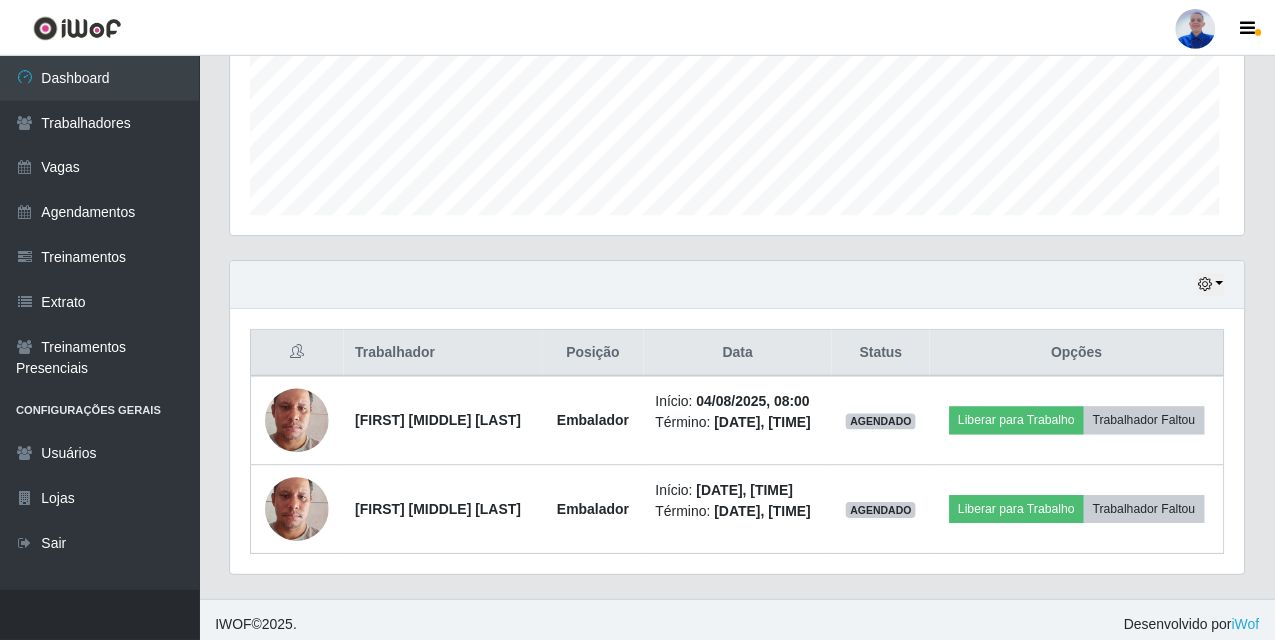 scroll, scrollTop: 999585, scrollLeft: 998987, axis: both 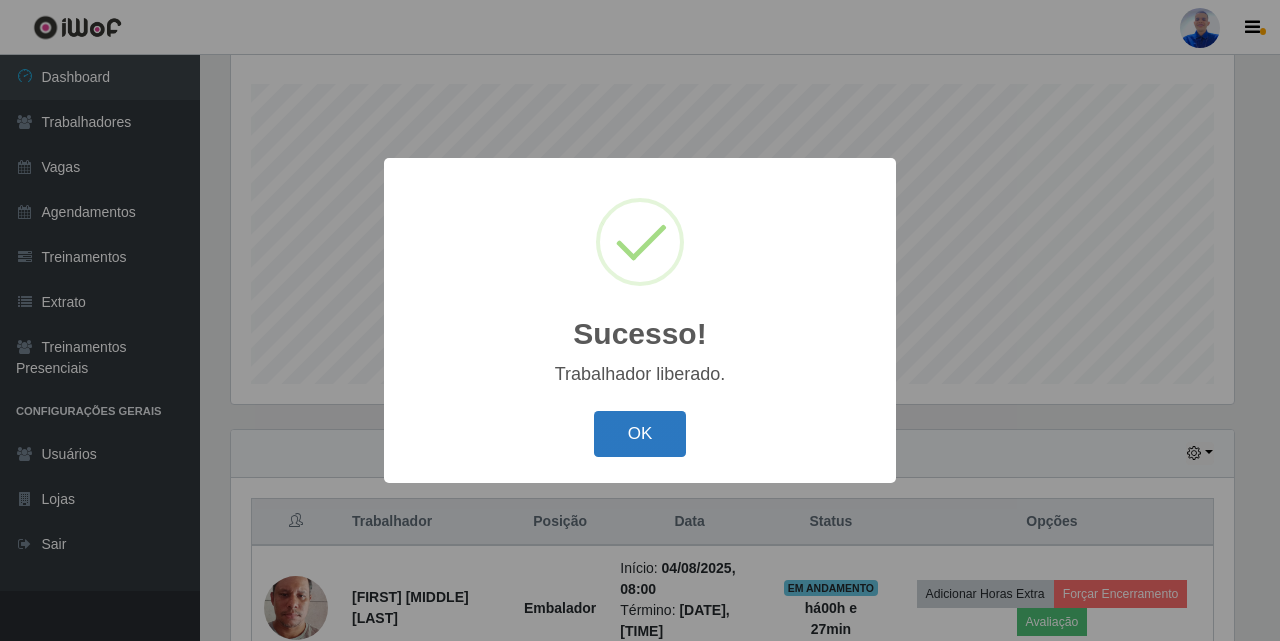 click on "OK" at bounding box center [640, 434] 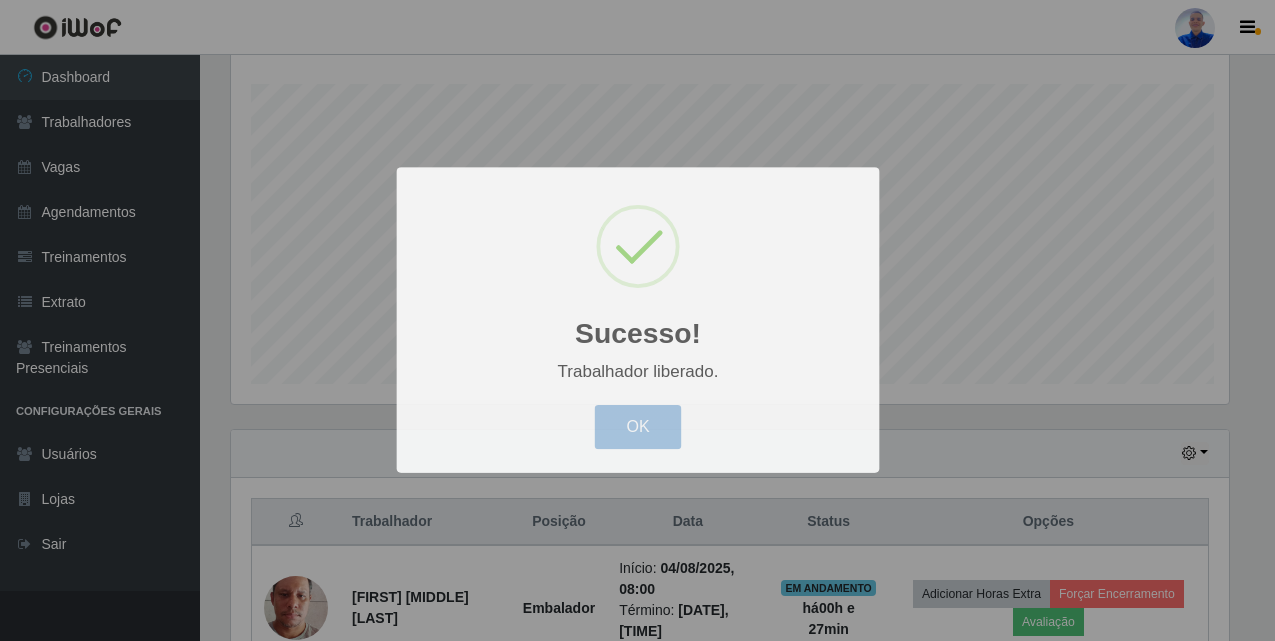 scroll, scrollTop: 999585, scrollLeft: 998987, axis: both 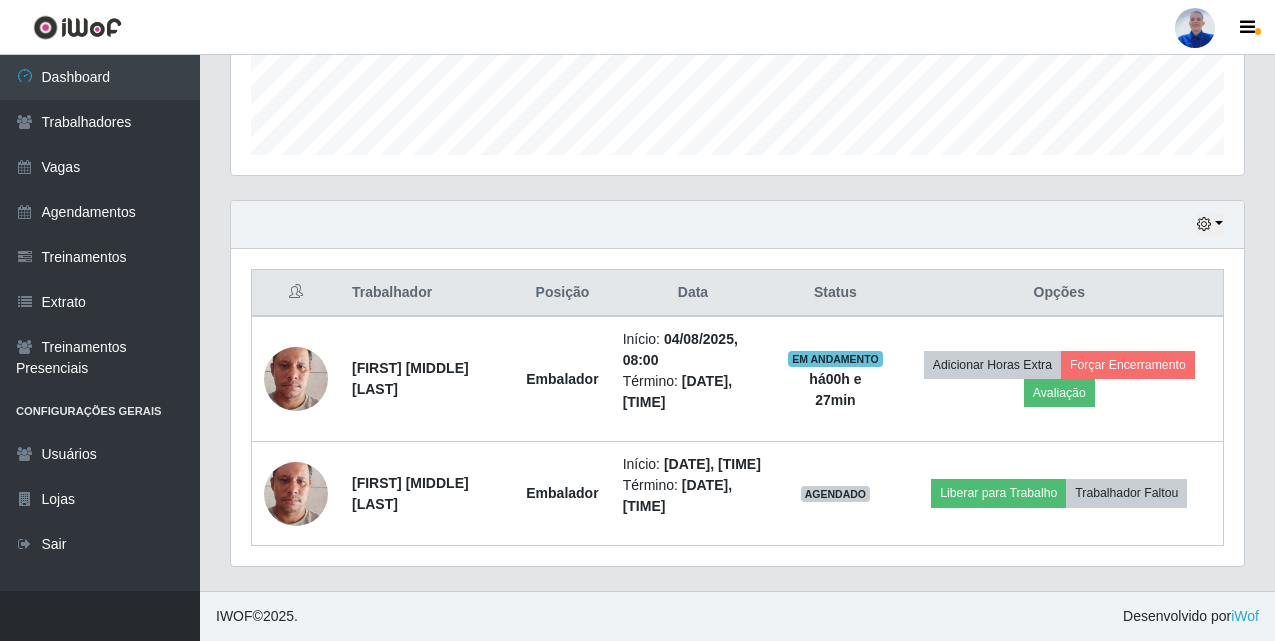 click at bounding box center (1195, 28) 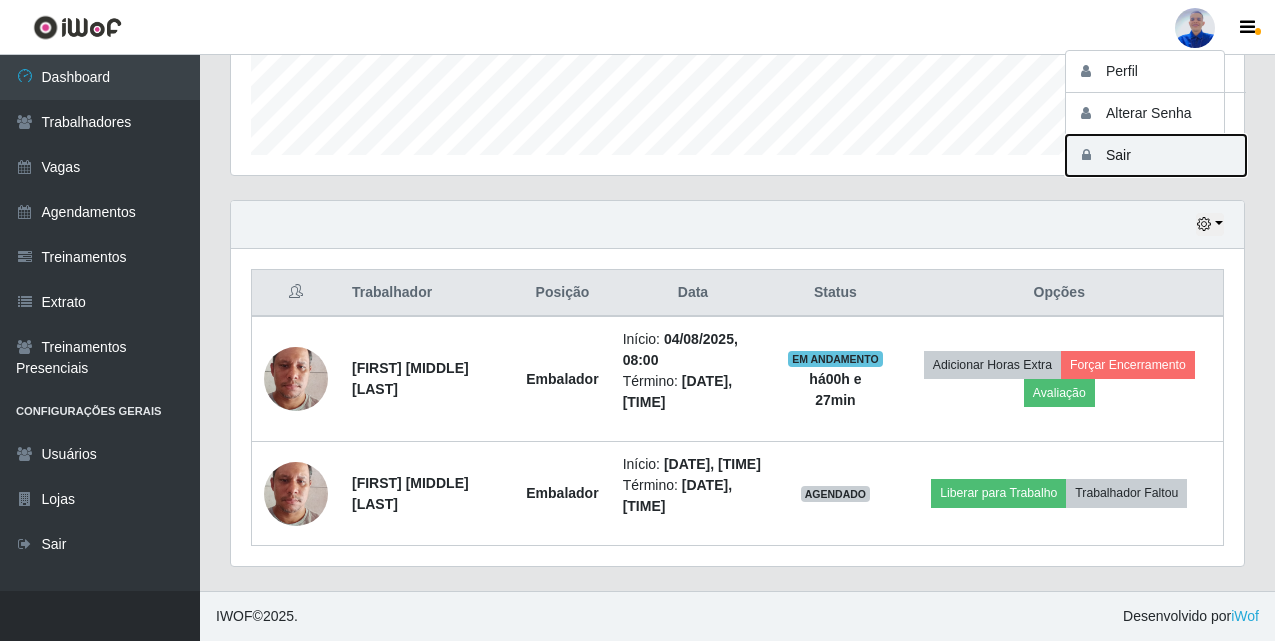 click on "Sair" at bounding box center [1156, 155] 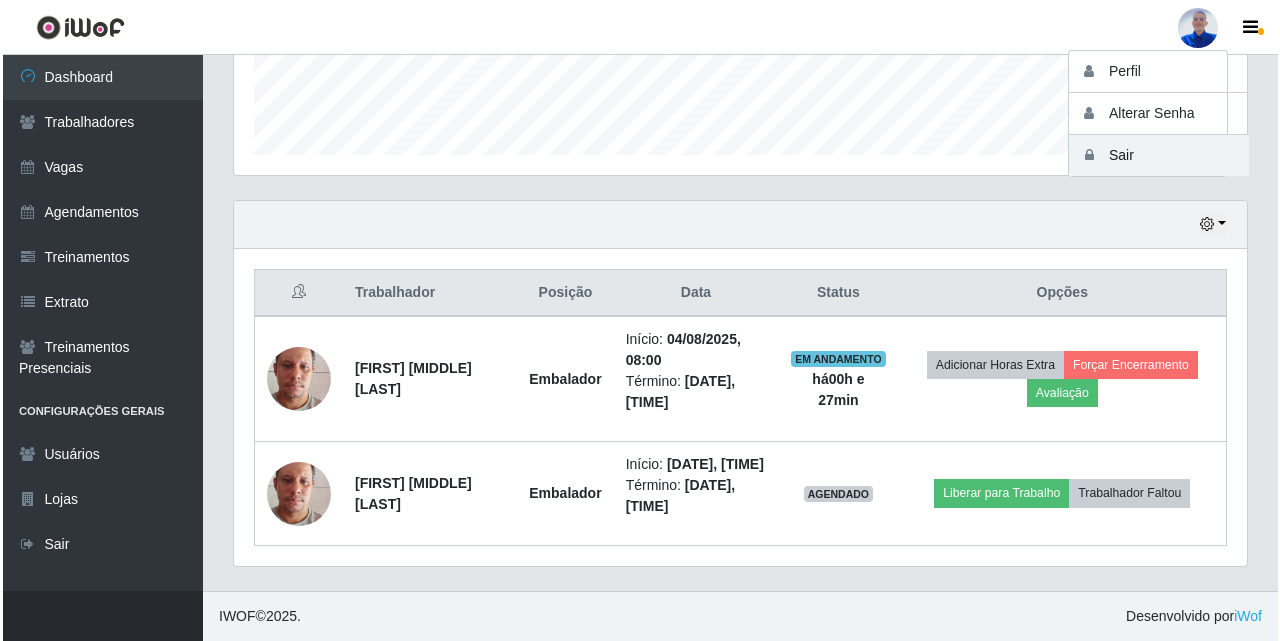 scroll, scrollTop: 0, scrollLeft: 0, axis: both 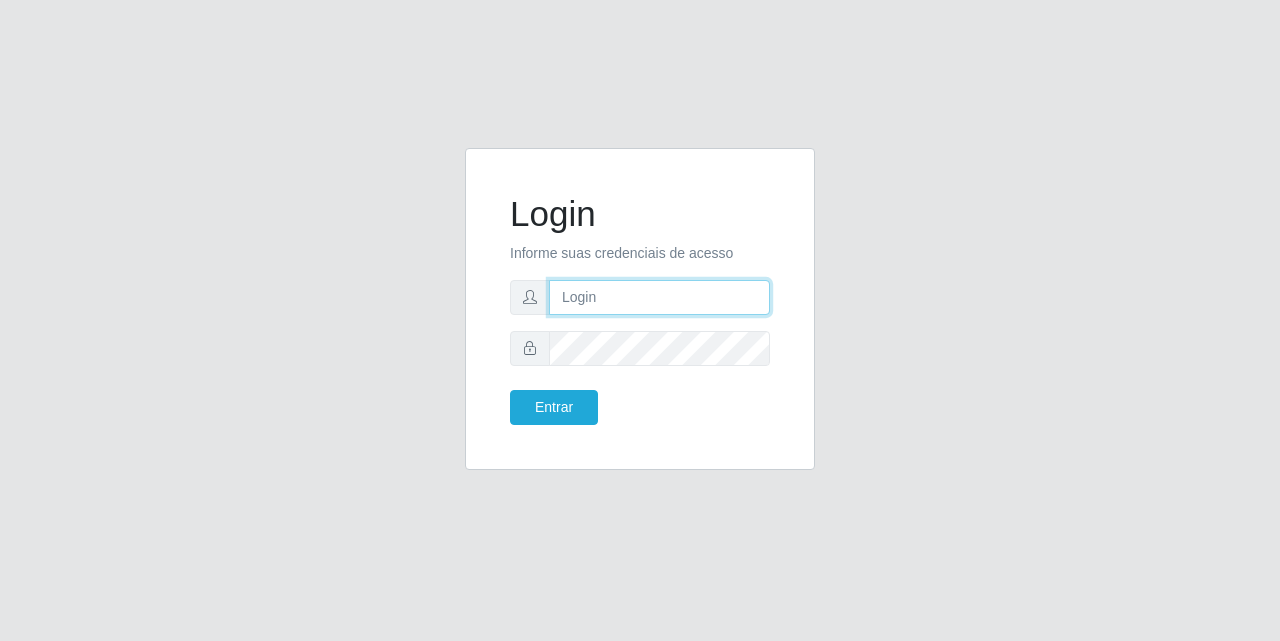 click at bounding box center (659, 297) 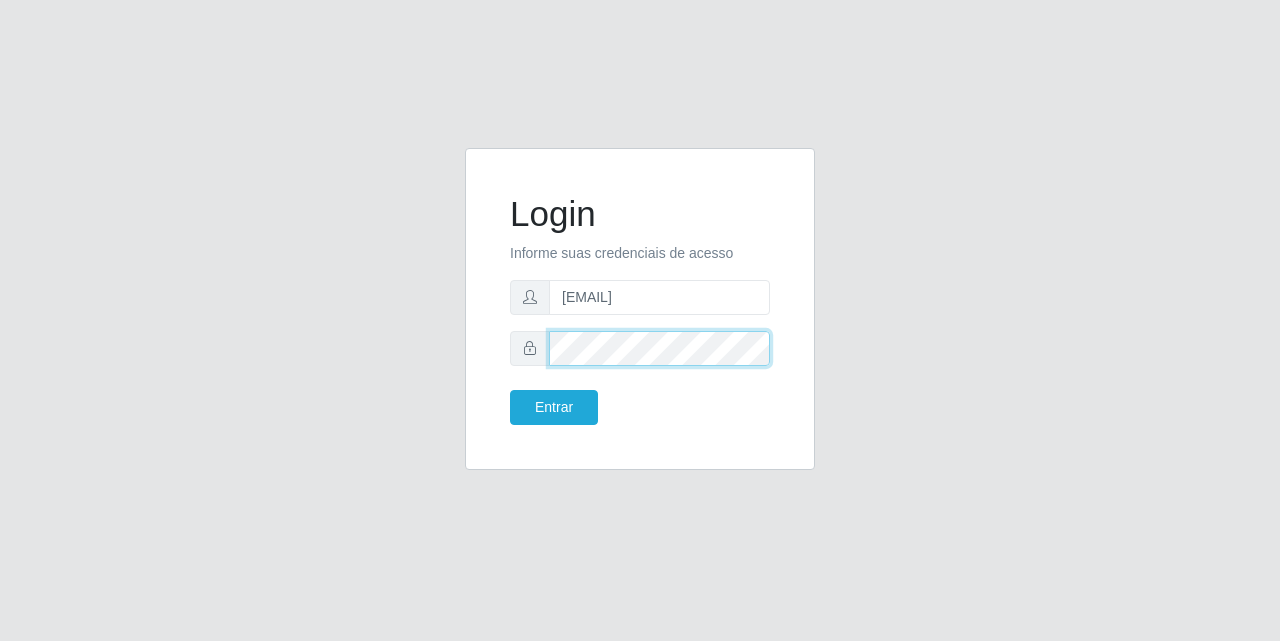 click on "Entrar" at bounding box center (554, 407) 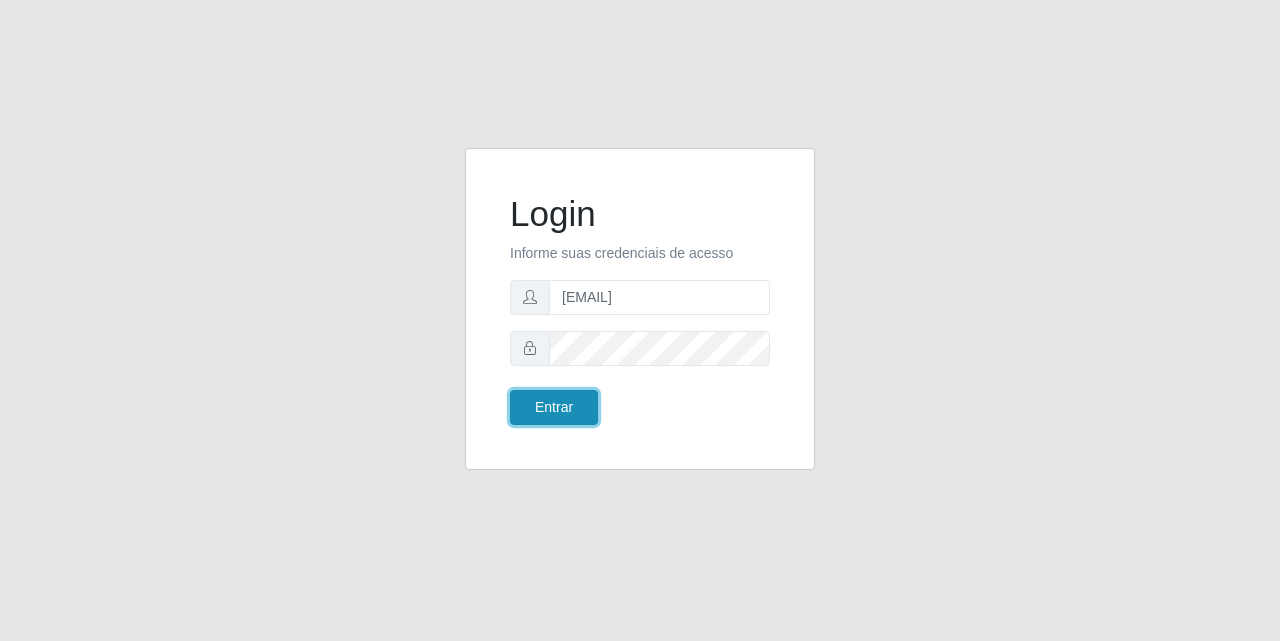 click on "Entrar" at bounding box center [554, 407] 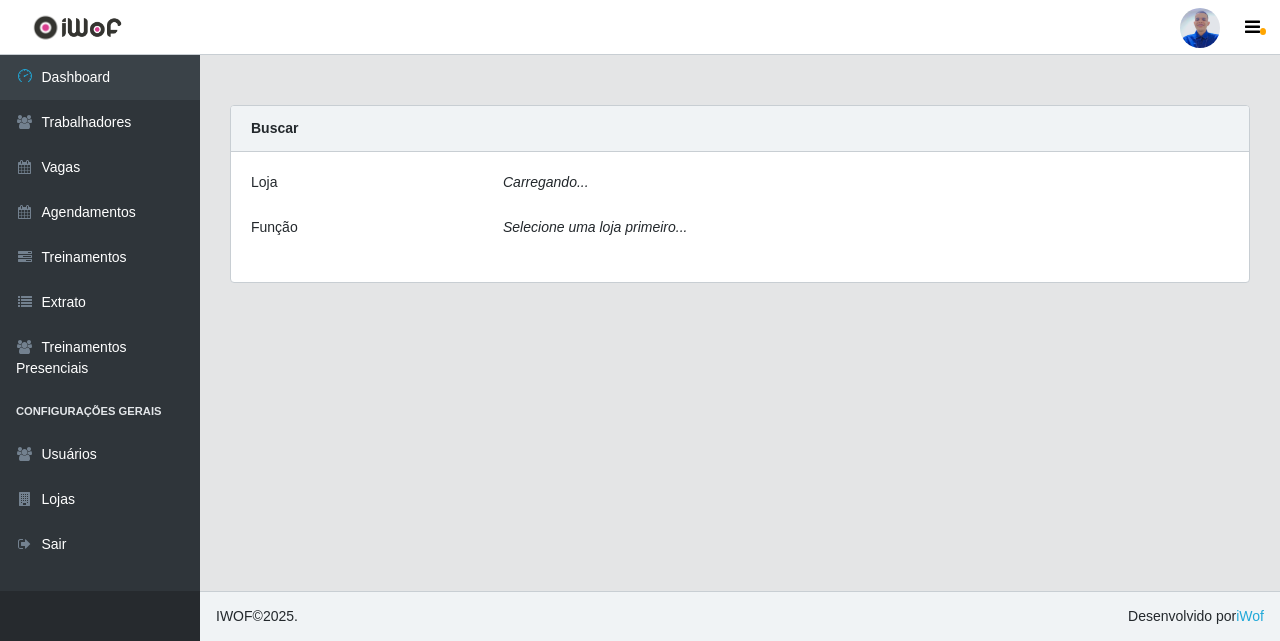click on "Carregando...  Buscar Loja Carregando... Função Selecione uma loja primeiro..." at bounding box center (740, 323) 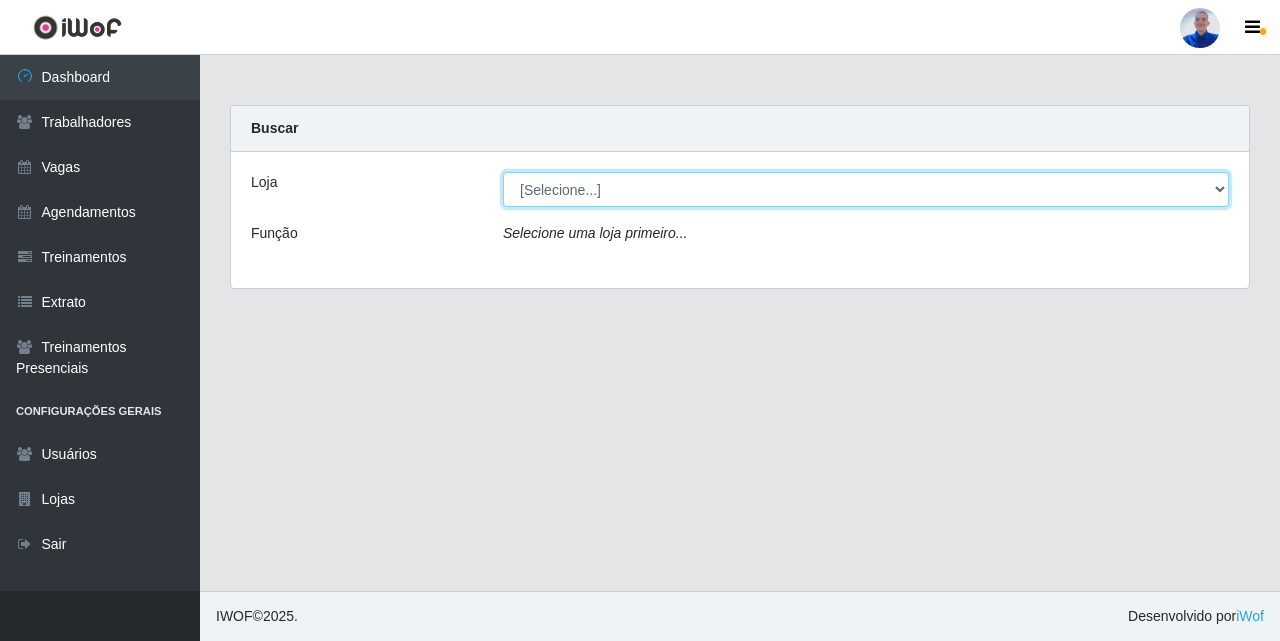 click on "[SELECT] [BRAND] - [LOCATION]" at bounding box center (866, 189) 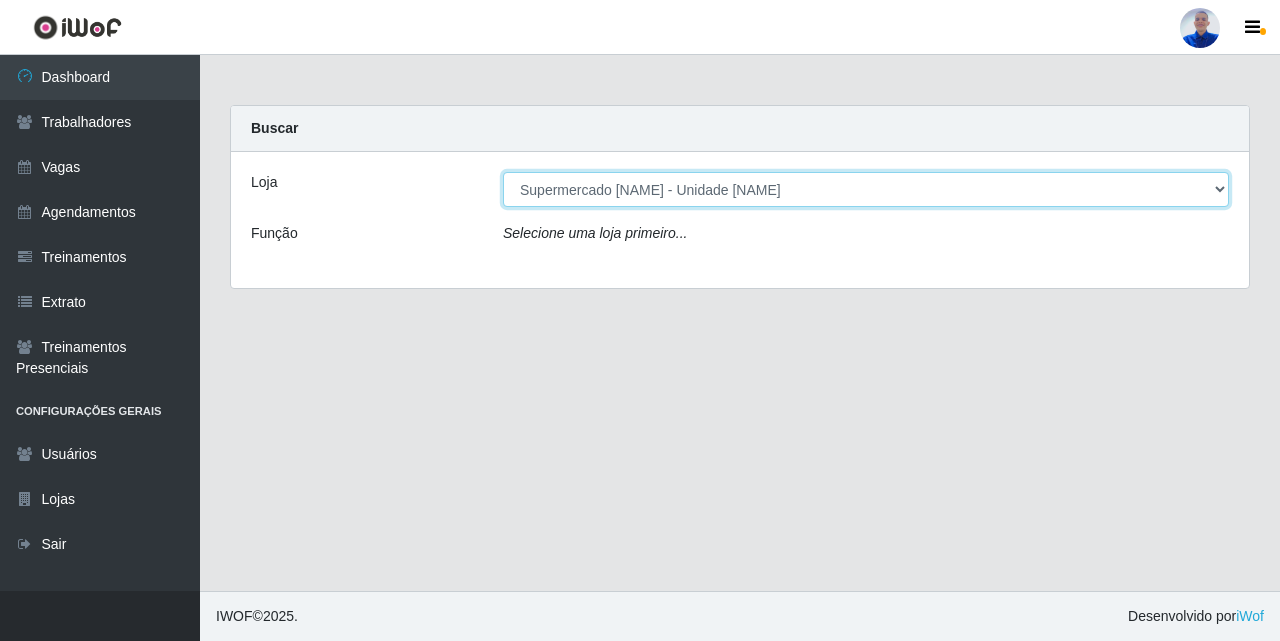 click on "[SELECT] [BRAND] - [LOCATION]" at bounding box center [866, 189] 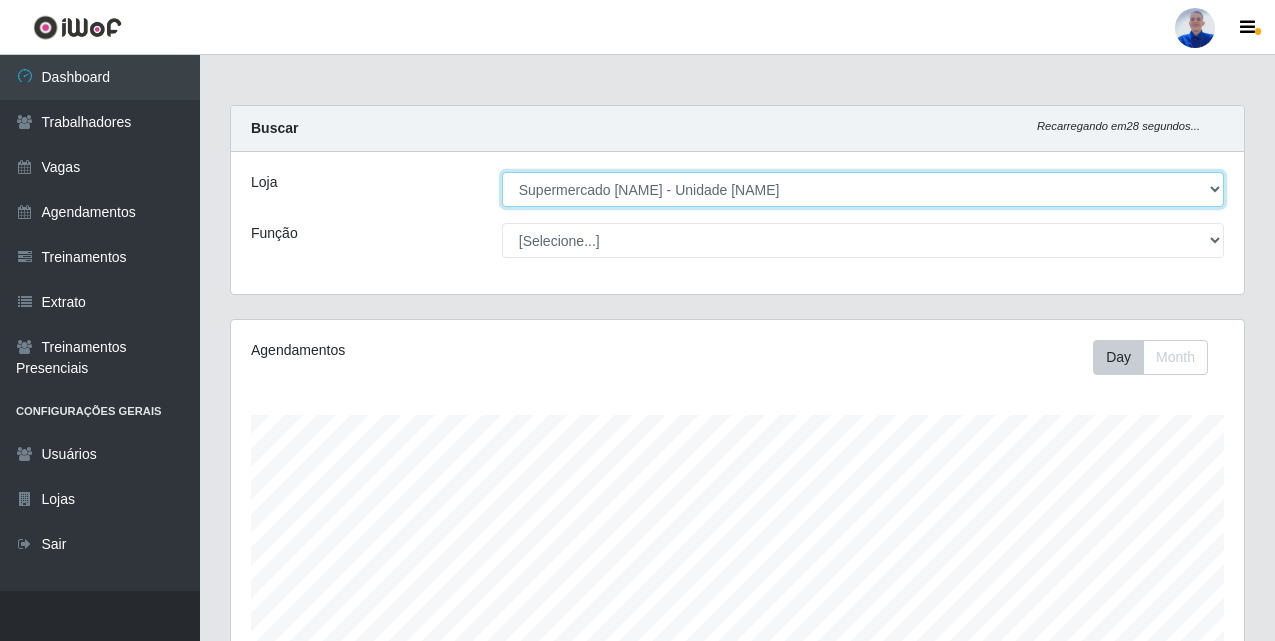 scroll, scrollTop: 999585, scrollLeft: 998987, axis: both 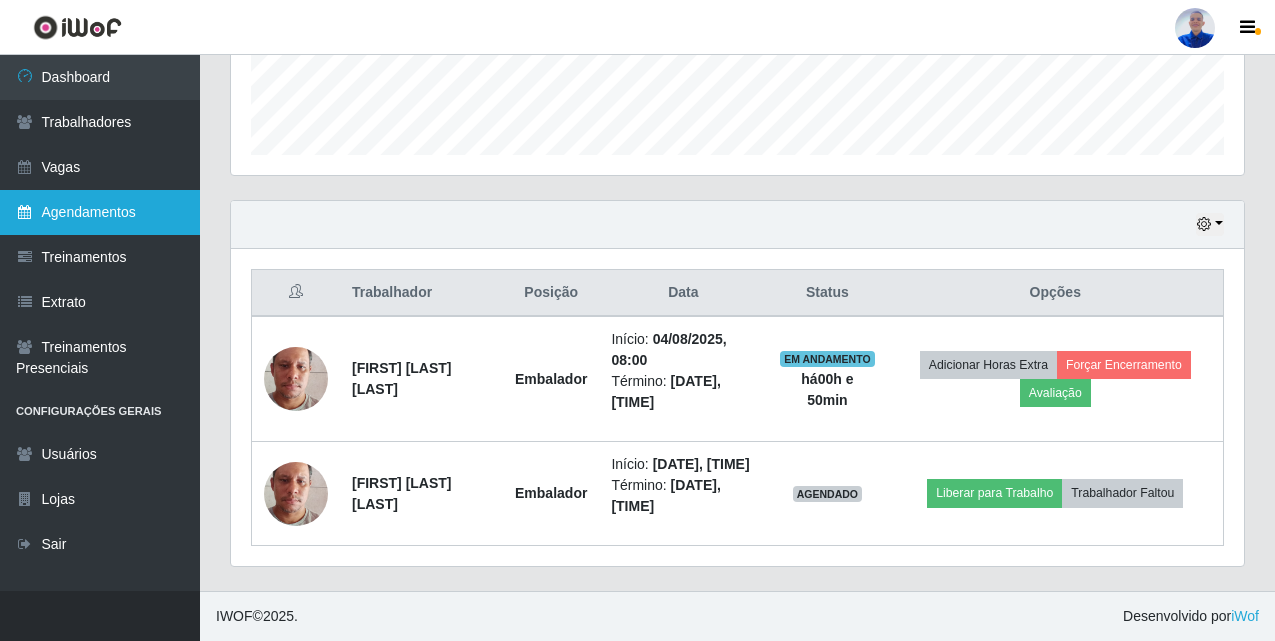 click on "Agendamentos" at bounding box center (100, 212) 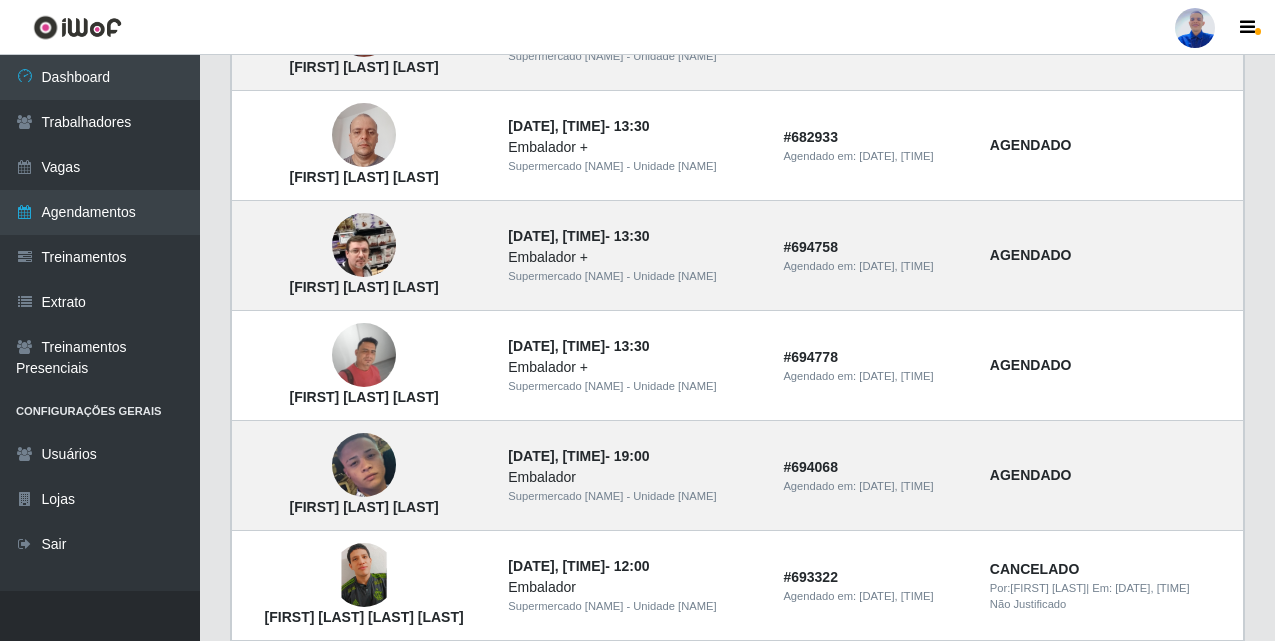 scroll, scrollTop: 1447, scrollLeft: 0, axis: vertical 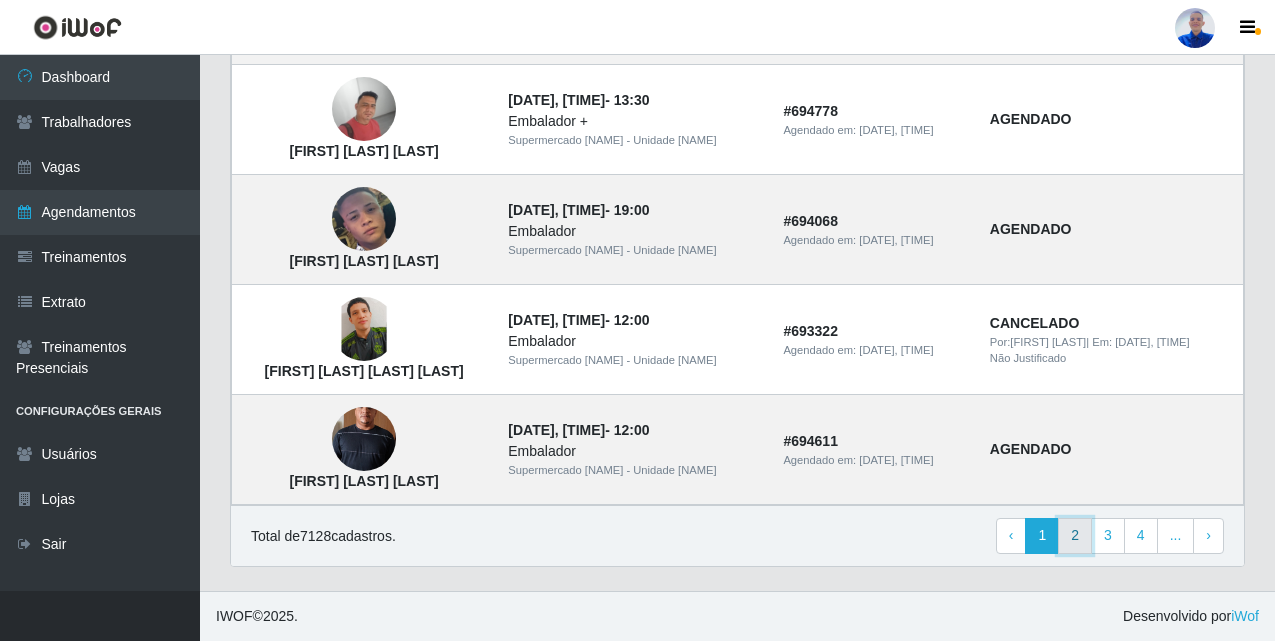 click on "2" at bounding box center [1075, 536] 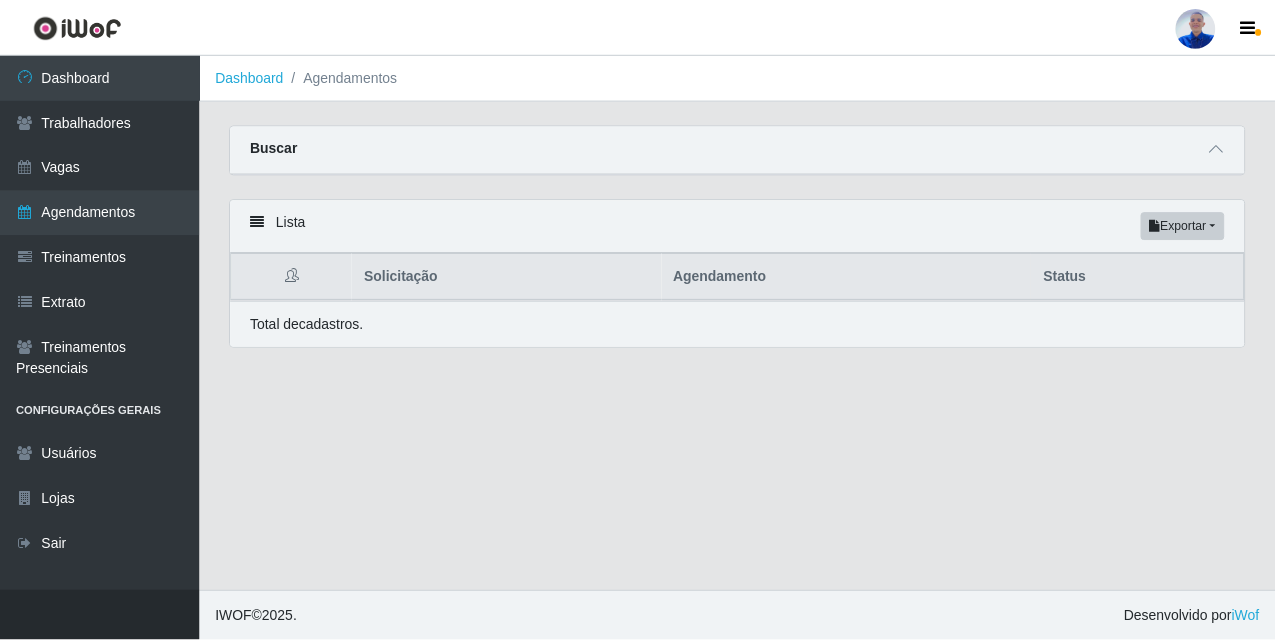 scroll, scrollTop: 0, scrollLeft: 0, axis: both 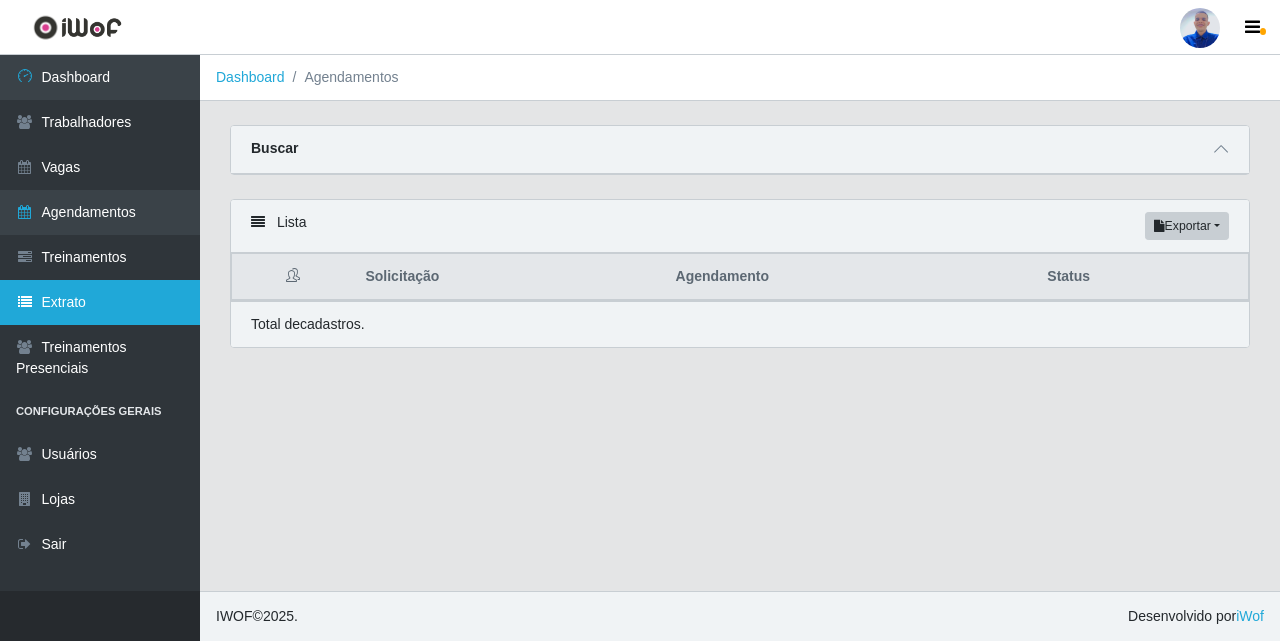 click on "Extrato" at bounding box center [100, 302] 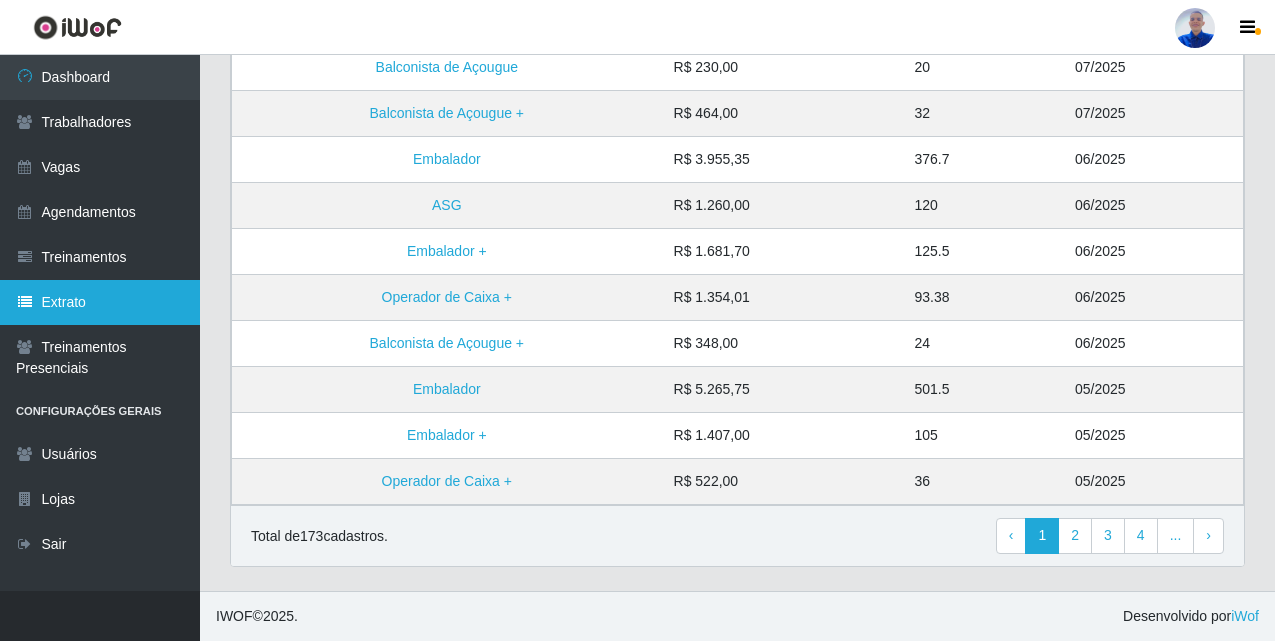 scroll, scrollTop: 87, scrollLeft: 0, axis: vertical 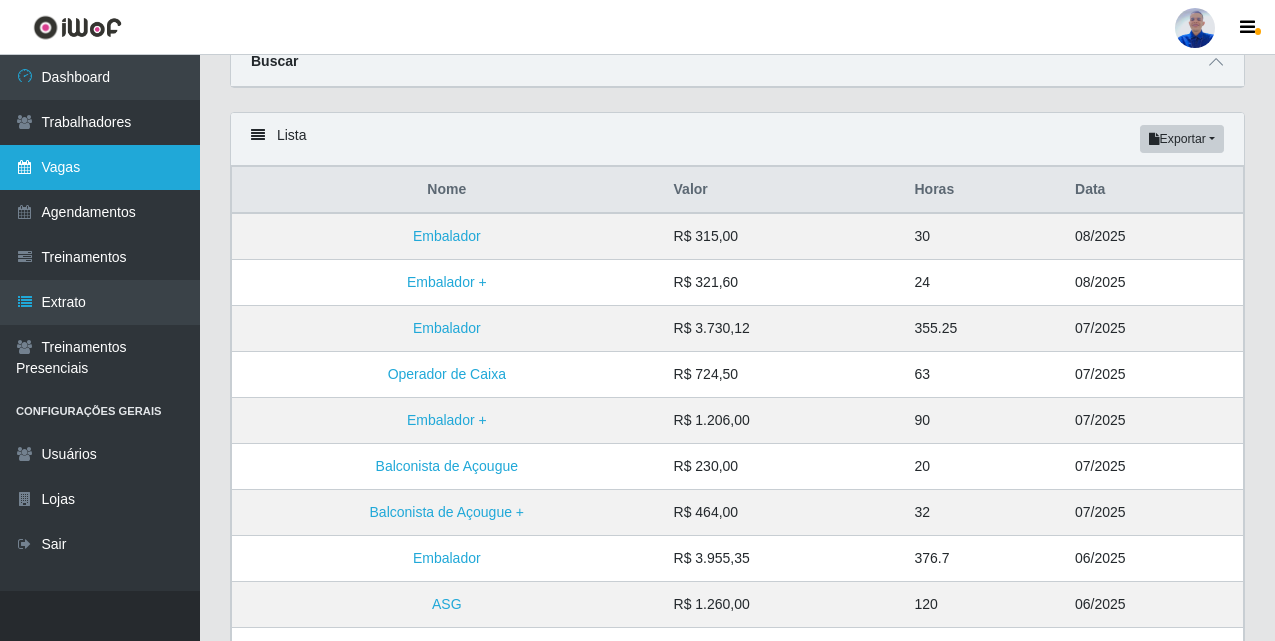 click on "Vagas" at bounding box center (100, 167) 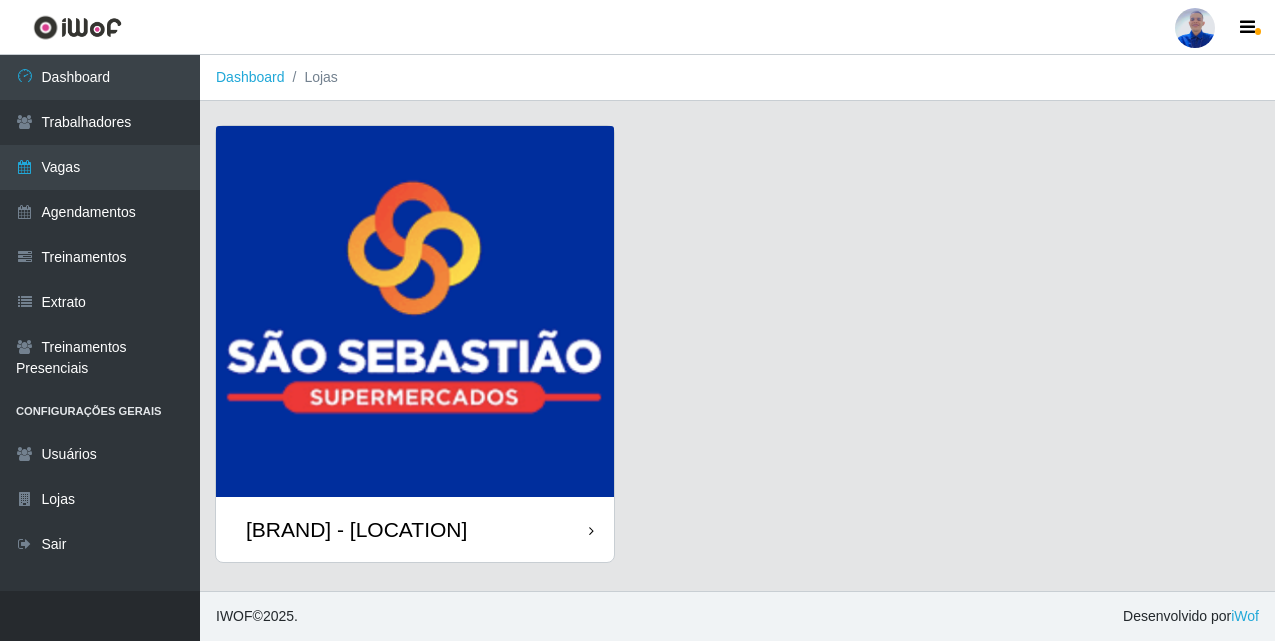 click on "Supermercado [NAME] - Unidade [NAME]" at bounding box center [415, 529] 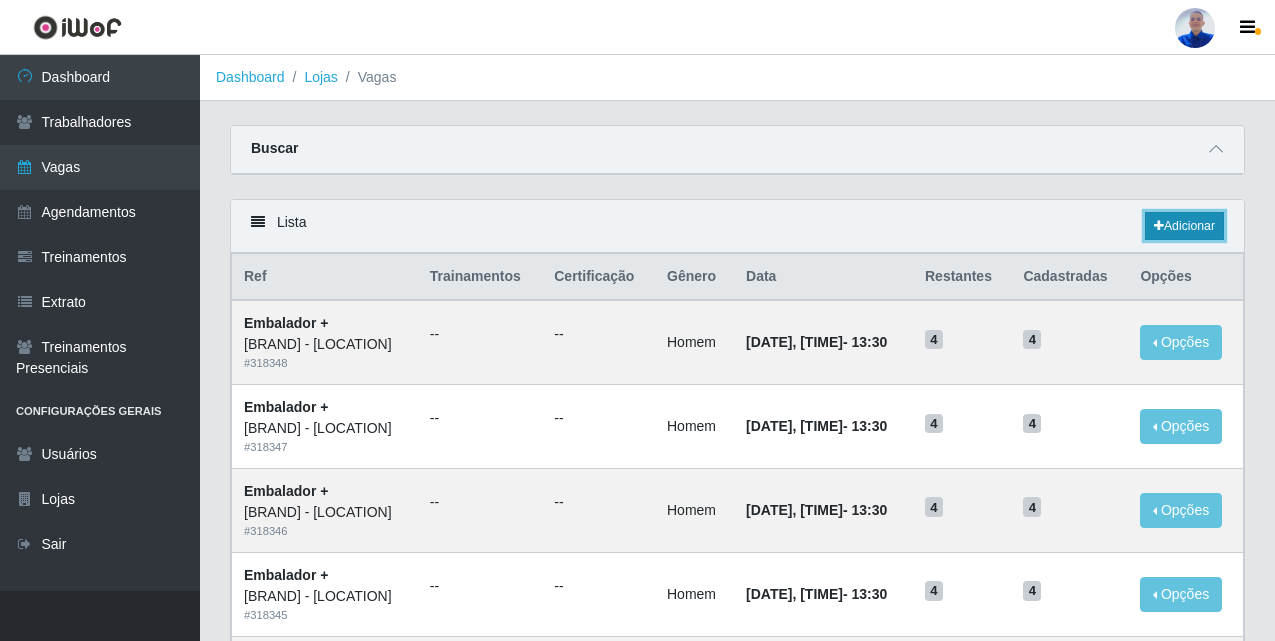 click on "Adicionar" at bounding box center (1184, 226) 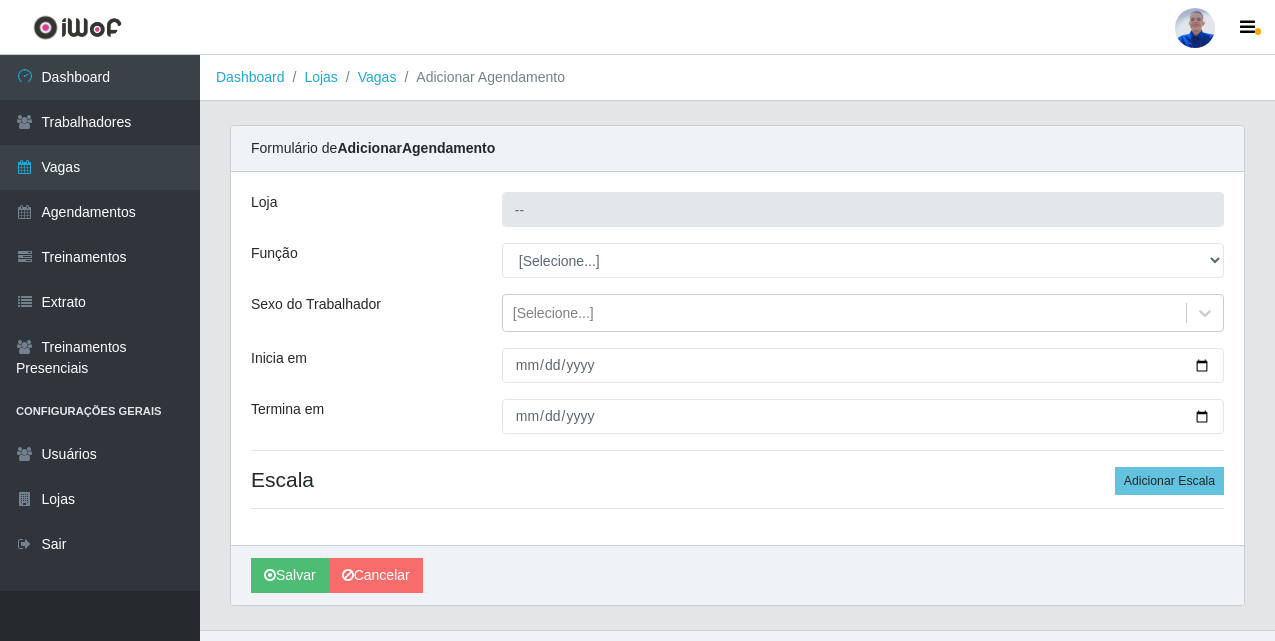 type on "Supermercado [NAME] - Unidade [NAME]" 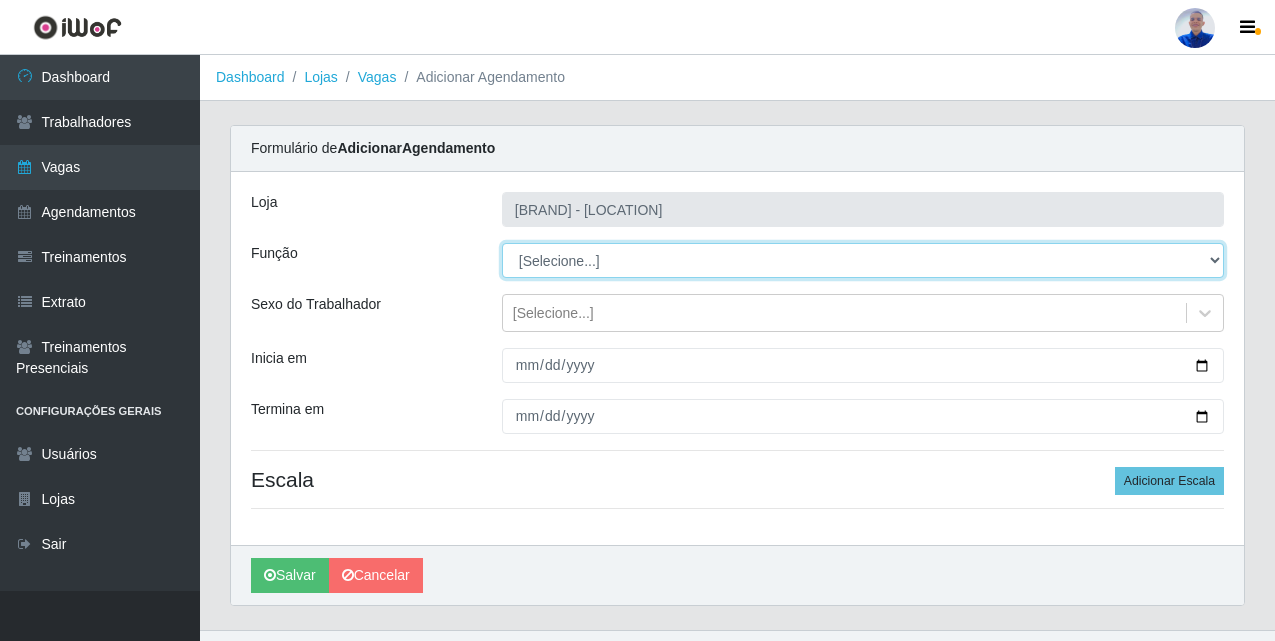 click on "[Selecione...] ASG ASG + ASG ++ Auxiliar de entrega + Auxiliar de entrega ++ Auxiliar de Estacionamento Auxiliar de Estacionamento + Auxiliar de Estacionamento ++ Auxiliar de Estoque Auxiliar de Estoque + Auxiliar de Estoque ++ Balconista Balconista + Balconista ++ Balconista de Açougue  Balconista de Açougue + Balconista de Açougue ++ Embalador Embalador + Embalador ++ Entregador Operador de Caixa Operador de Caixa + Operador de Caixa ++ Repositor  Repositor + Repositor ++" at bounding box center (863, 260) 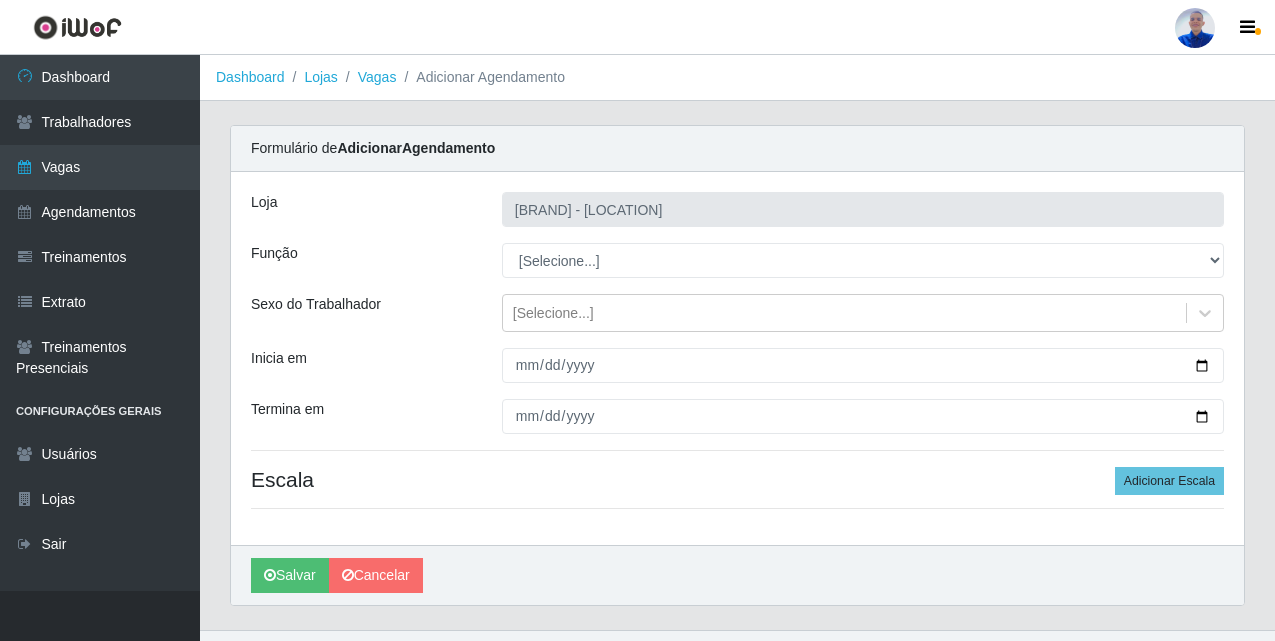 click on "Loja Supermercado São Sebastião - Unidade Camalaú Função [Selecione...] ASG ASG + ASG ++ Auxiliar de entrega + Auxiliar de entrega ++ Auxiliar de Estacionamento Auxiliar de Estacionamento + Auxiliar de Estacionamento ++ Auxiliar de Estoque Auxiliar de Estoque + Auxiliar de Estoque ++ Balconista Balconista + Balconista ++ Balconista de Açougue  Balconista de Açougue + Balconista de Açougue ++ Embalador Embalador + Embalador ++ Entregador Operador de Caixa Operador de Caixa + Operador de Caixa ++ Repositor  Repositor + Repositor ++ Sexo do Trabalhador [Selecione...] Inicia em Termina em Escala Adicionar Escala" at bounding box center [737, 358] 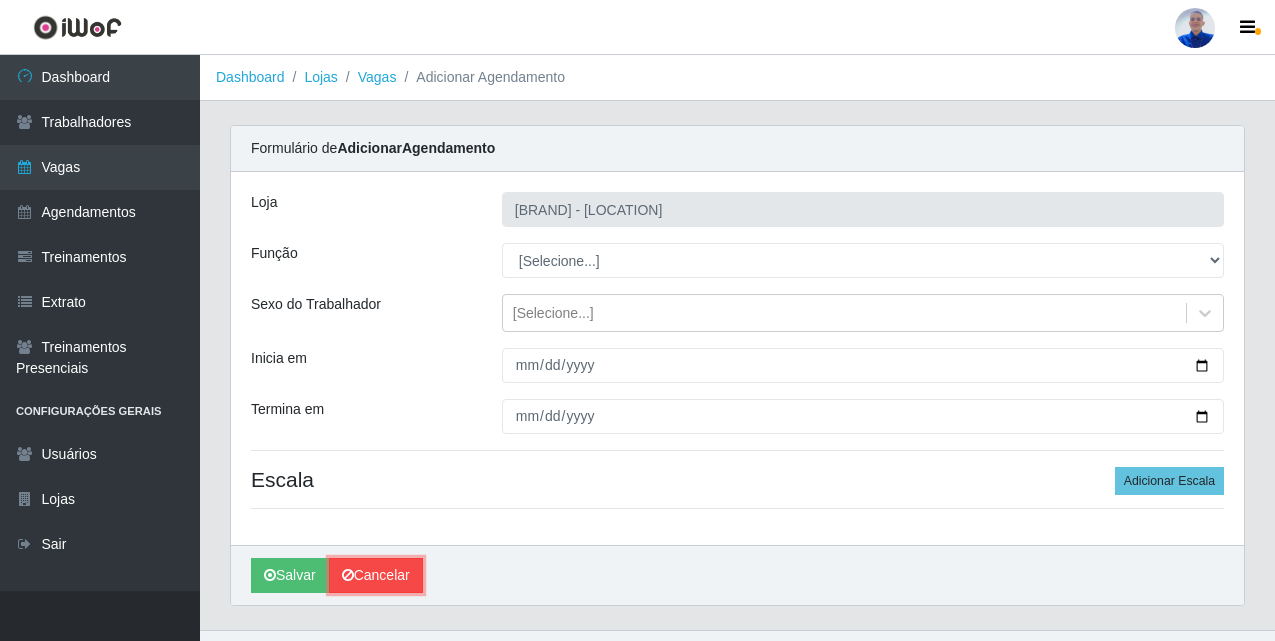 click on "Cancelar" at bounding box center [376, 575] 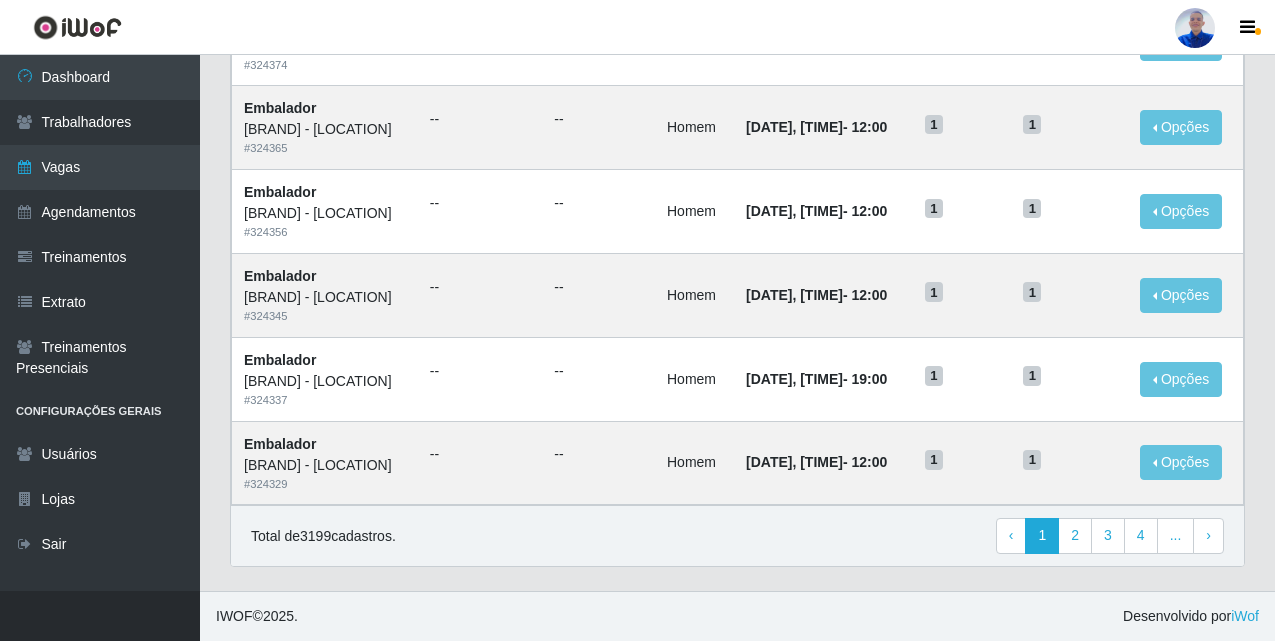 scroll, scrollTop: 1369, scrollLeft: 0, axis: vertical 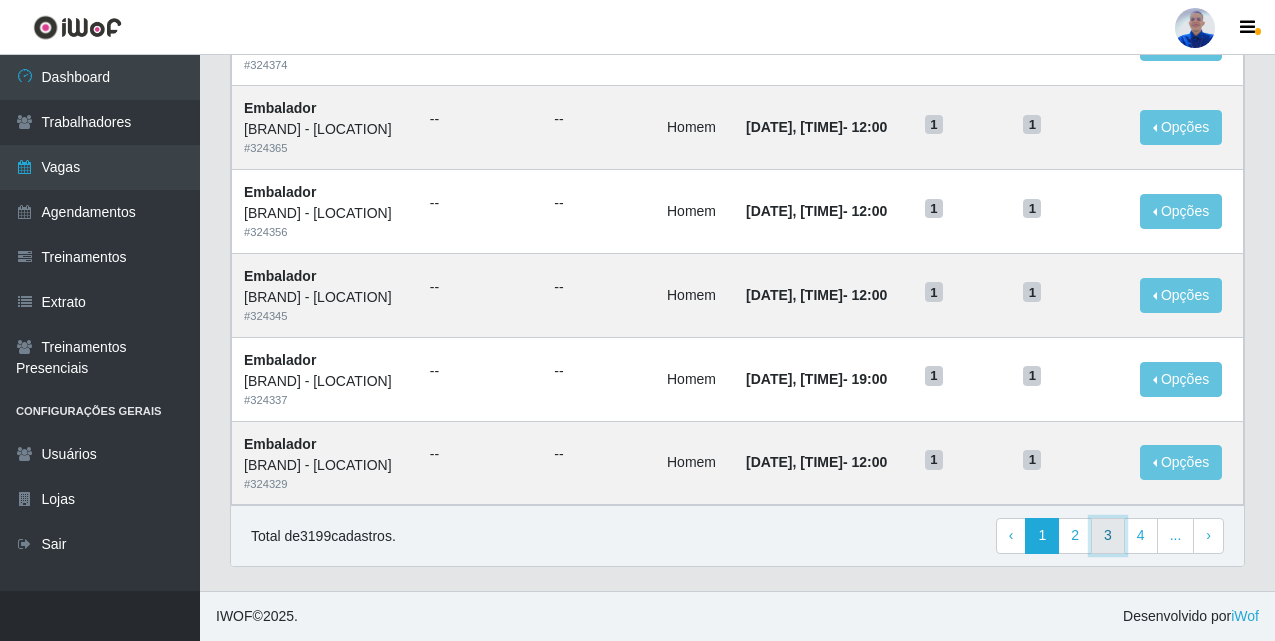 click on "3" at bounding box center (1108, 536) 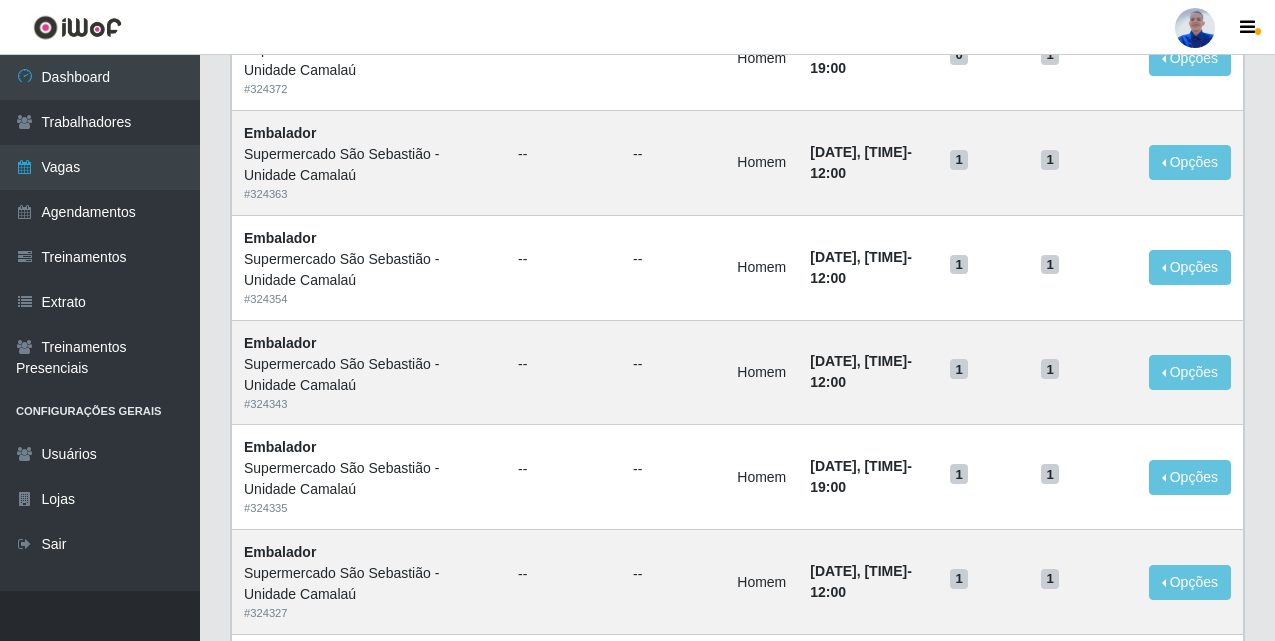 scroll, scrollTop: 500, scrollLeft: 0, axis: vertical 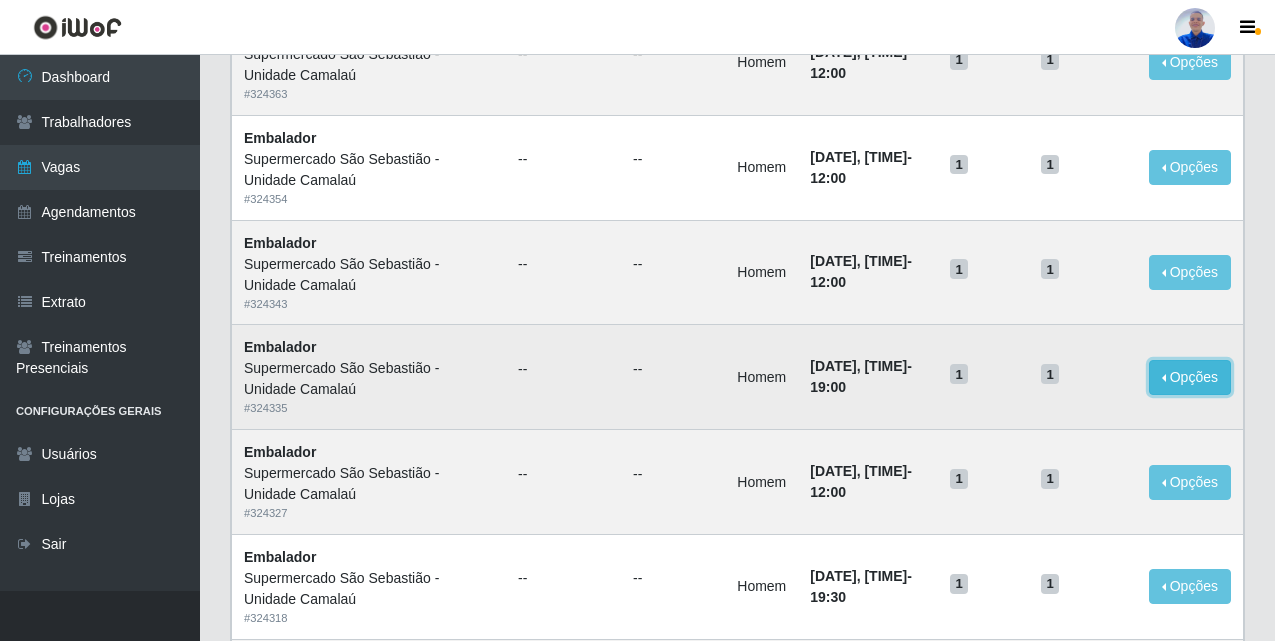 click on "Opções" at bounding box center [1190, 377] 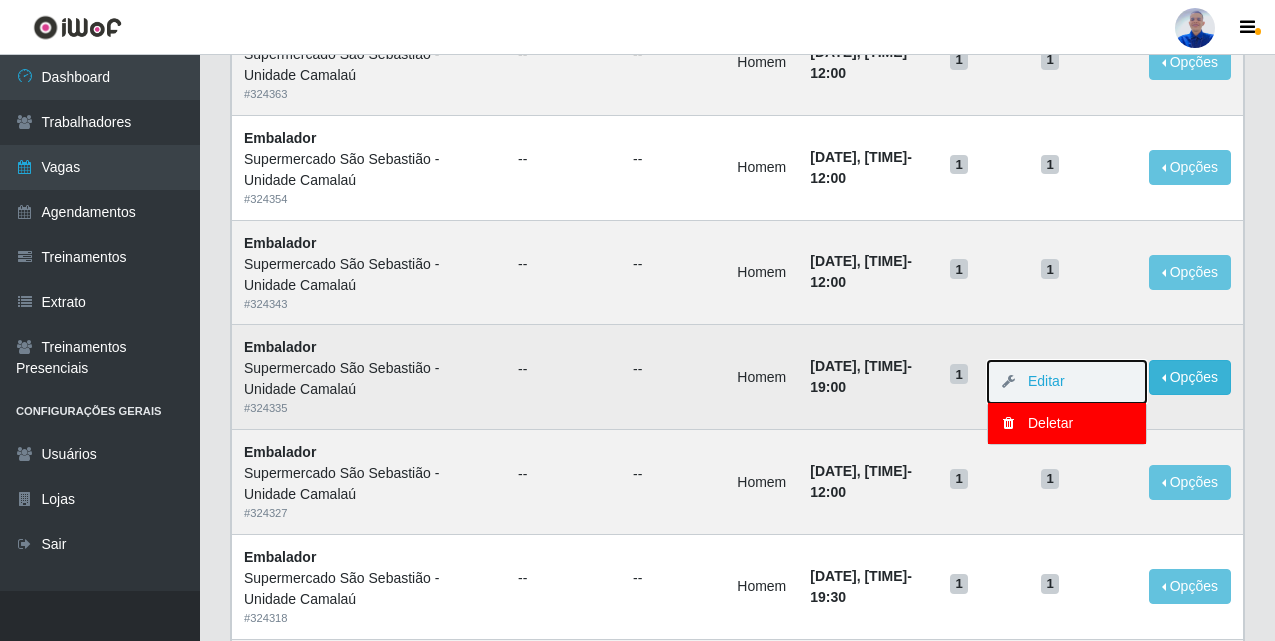 click on "Editar" at bounding box center [1067, 382] 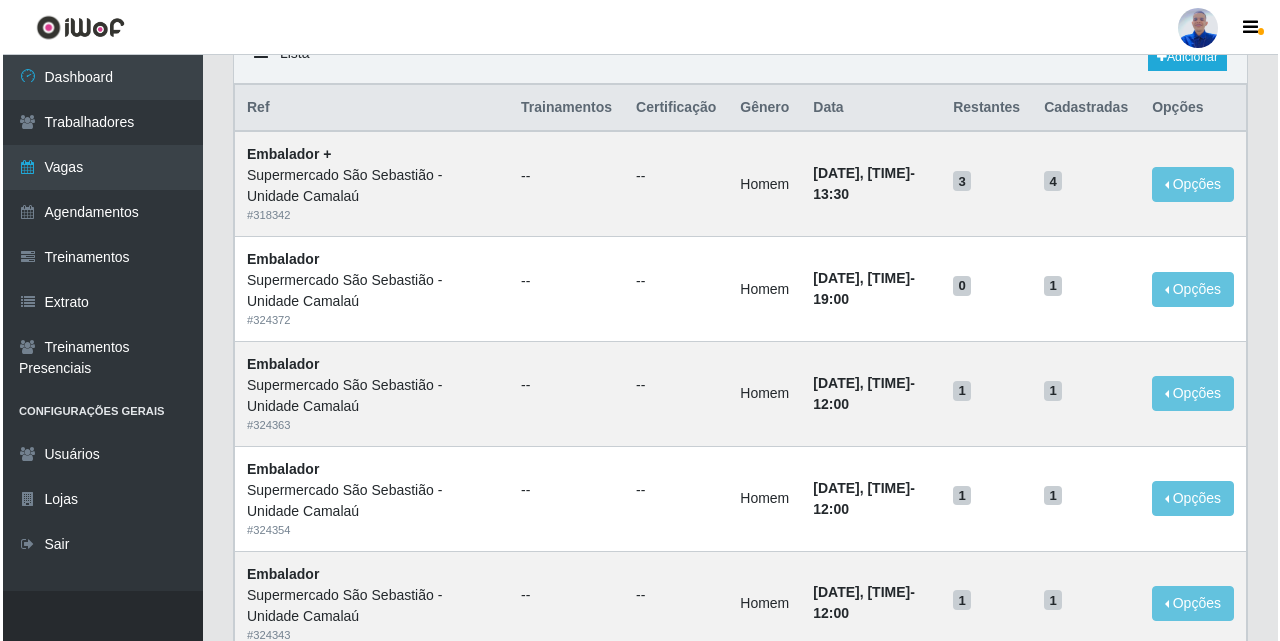 scroll, scrollTop: 0, scrollLeft: 0, axis: both 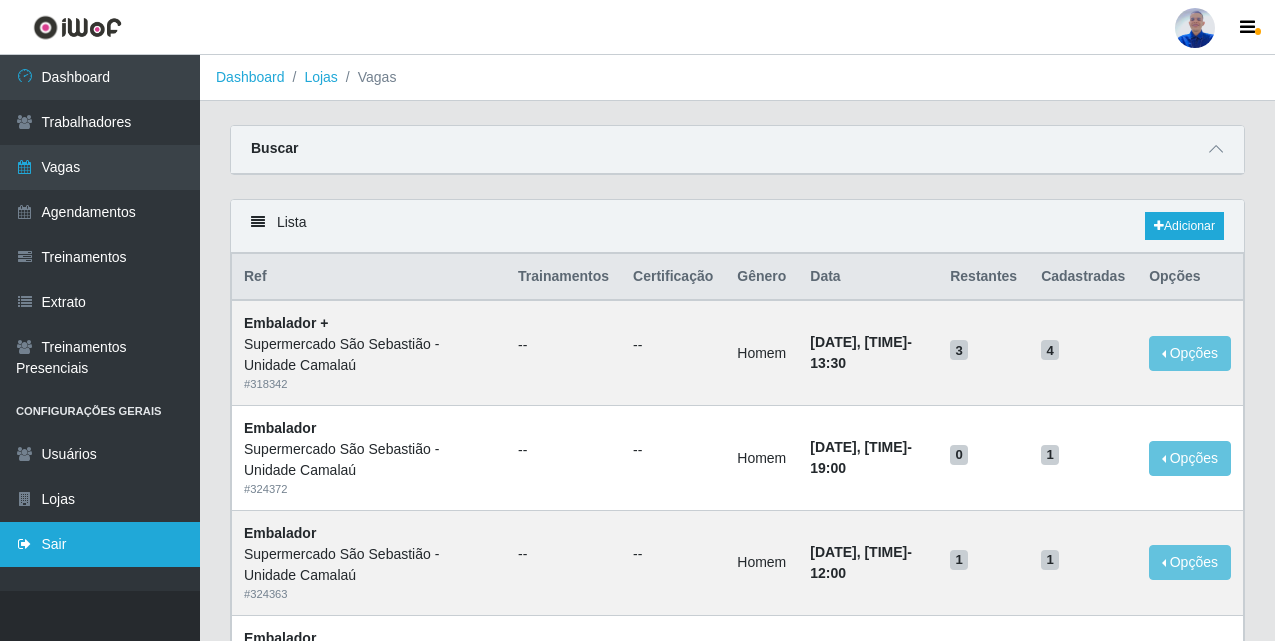 click on "Sair" at bounding box center [100, 544] 